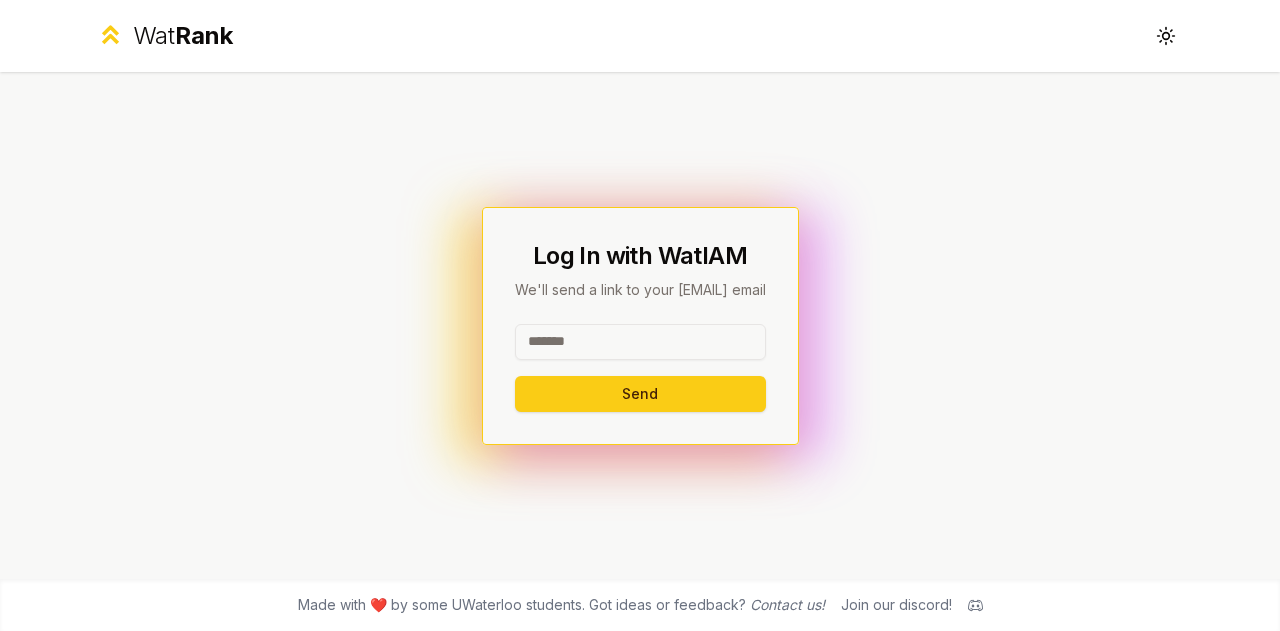 scroll, scrollTop: 0, scrollLeft: 0, axis: both 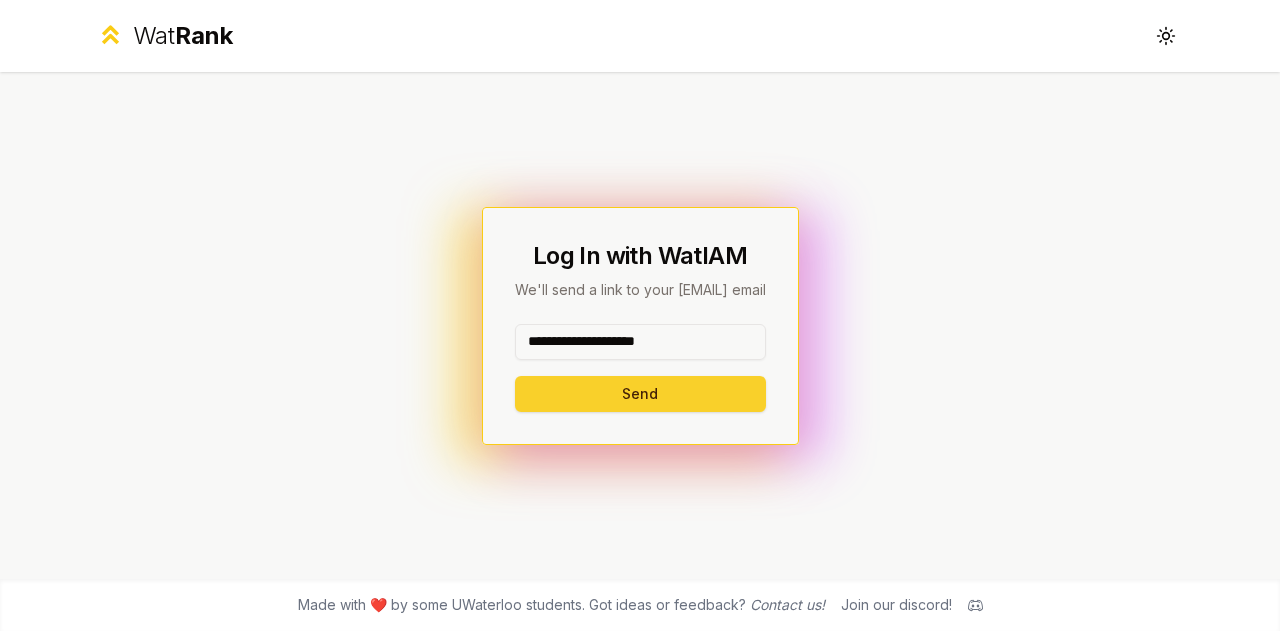 click on "Send" at bounding box center (640, 394) 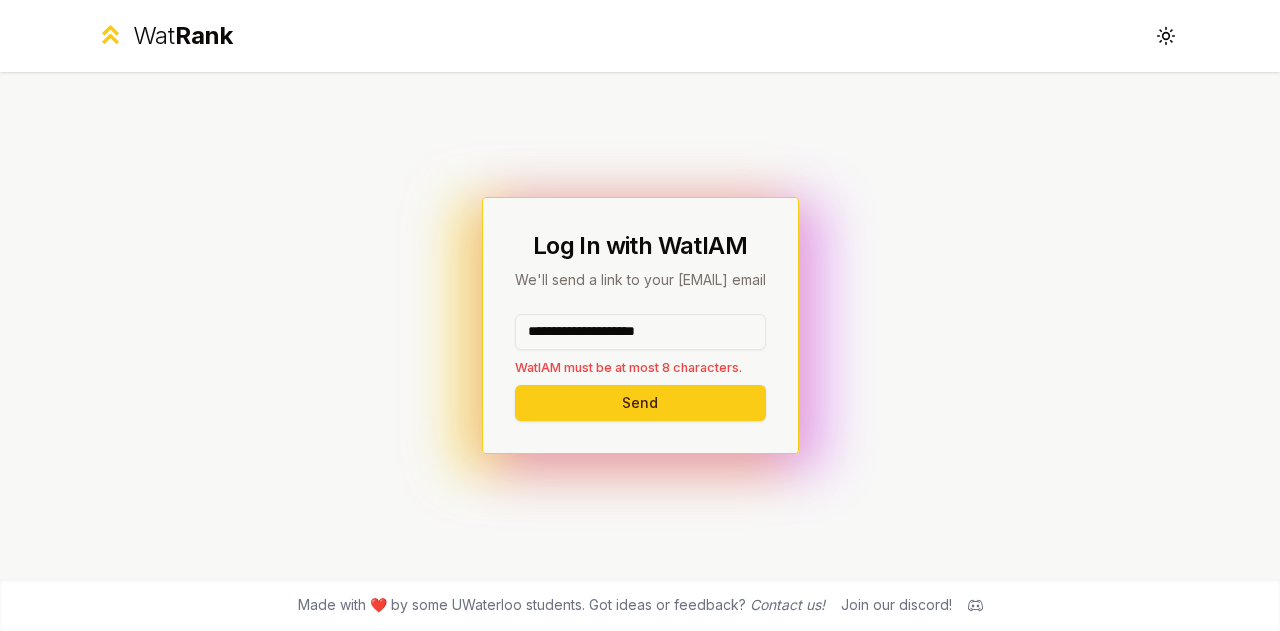 click on "**********" at bounding box center (640, 332) 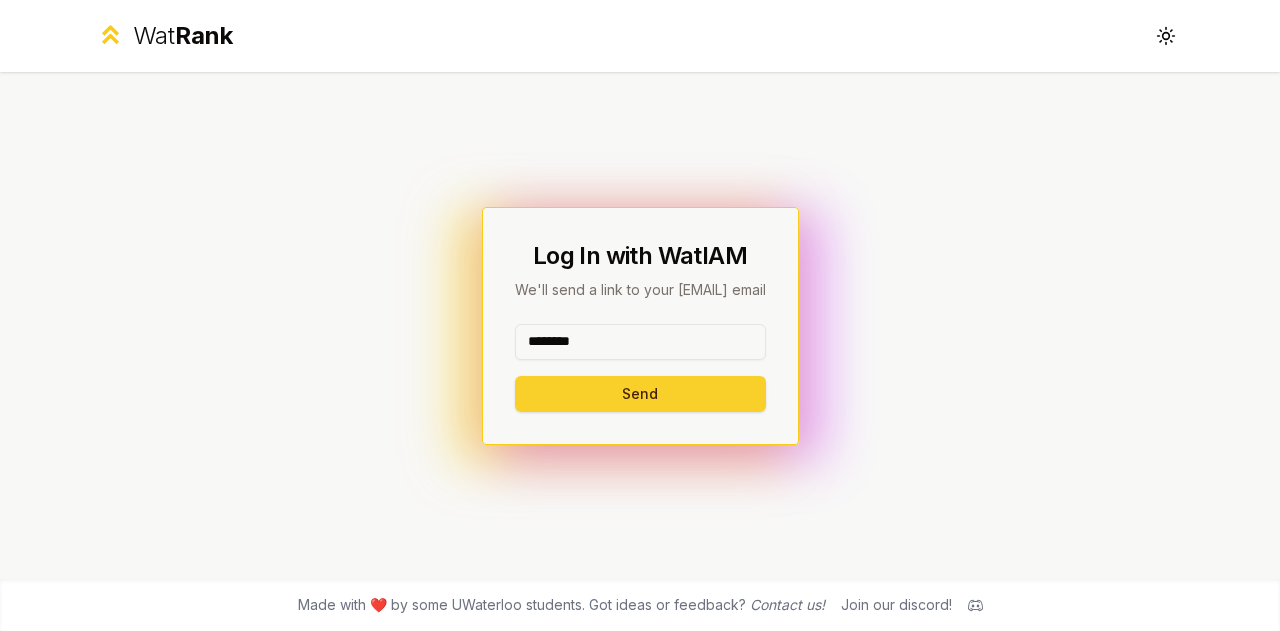 type on "********" 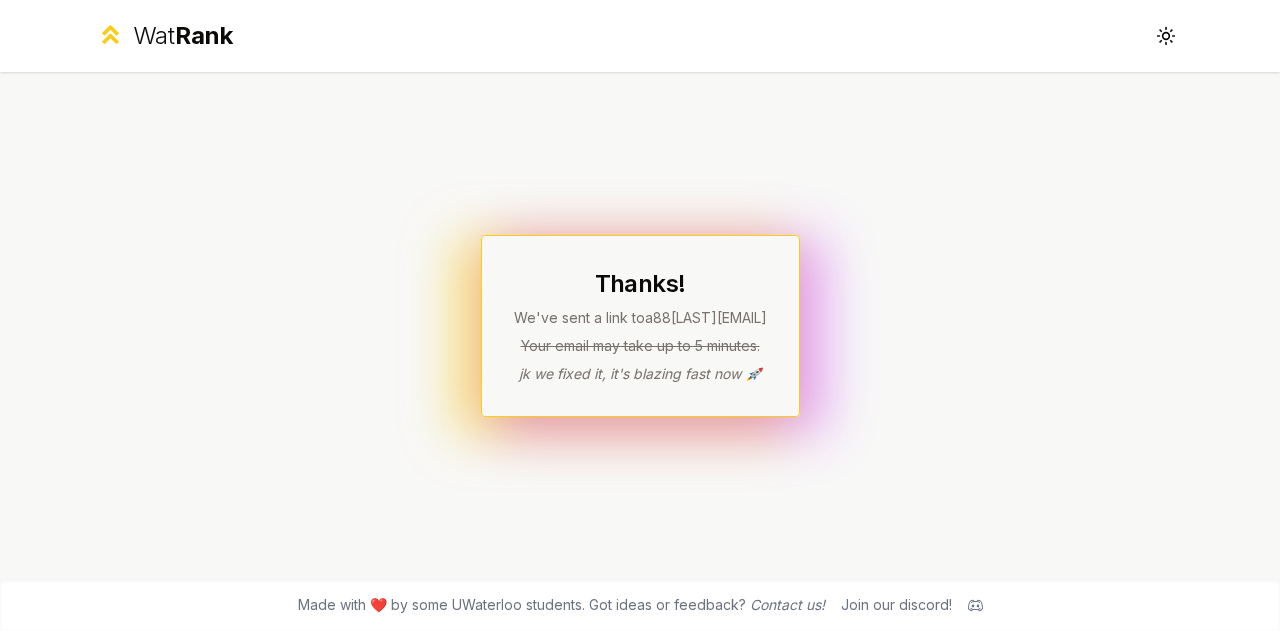 click on "Wat Rank" at bounding box center [183, 36] 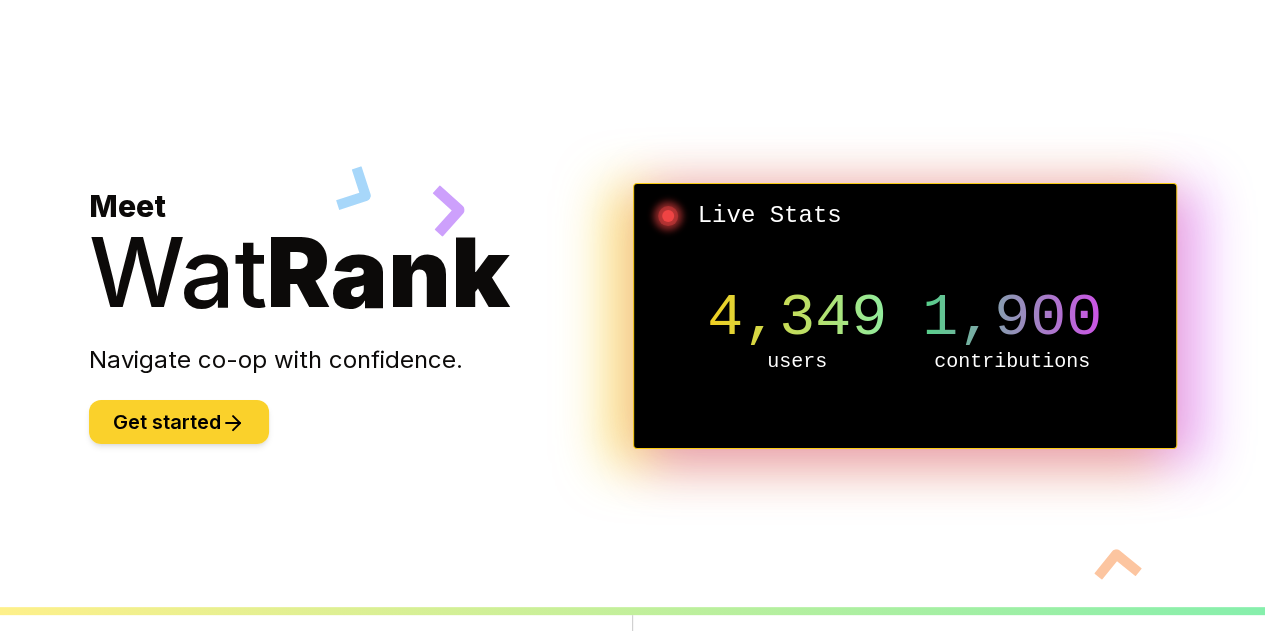 click on "Get started" at bounding box center (179, 422) 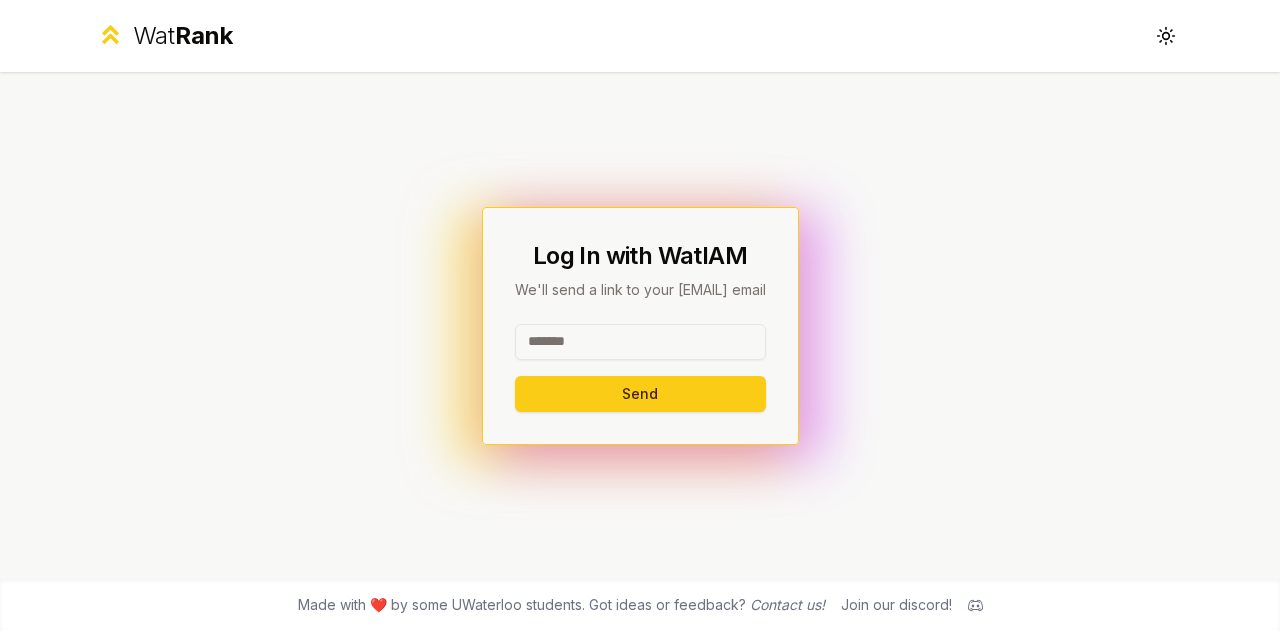 click at bounding box center (640, 342) 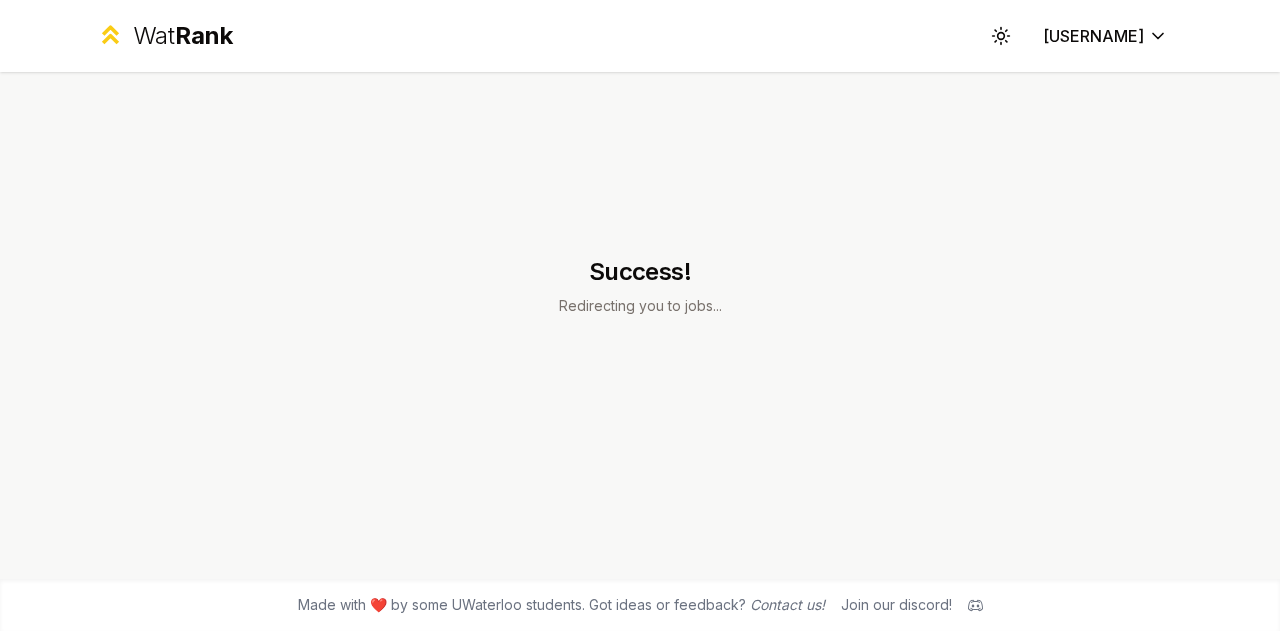 scroll, scrollTop: 0, scrollLeft: 0, axis: both 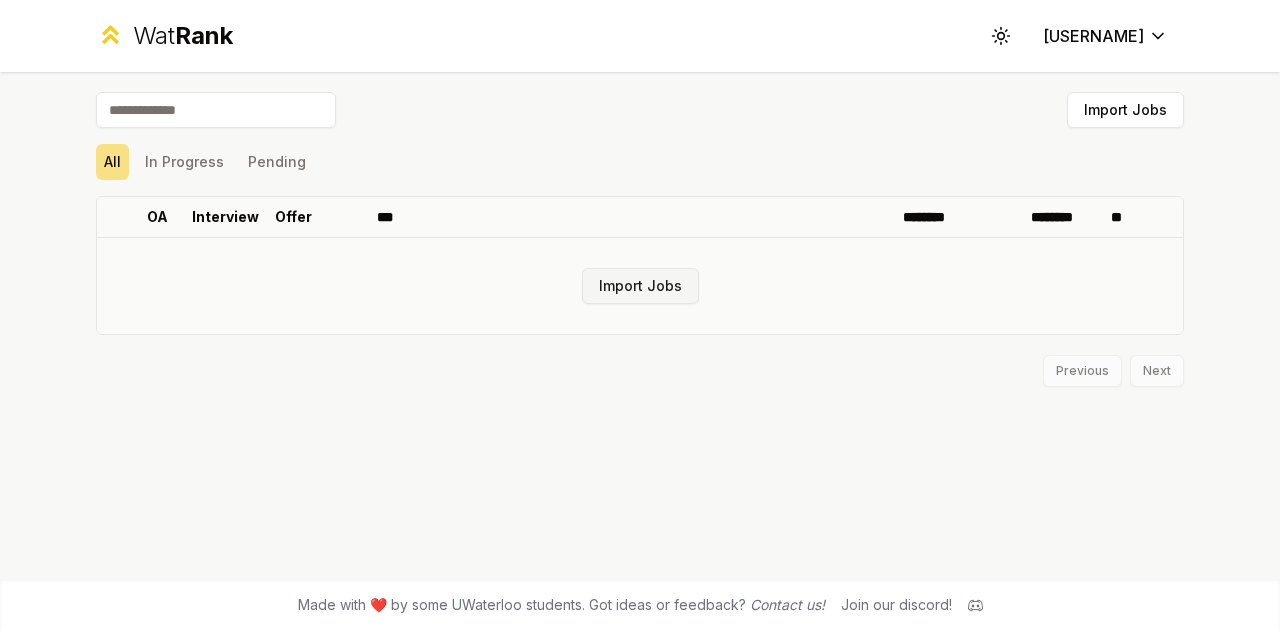 click on "Import Jobs" at bounding box center [640, 286] 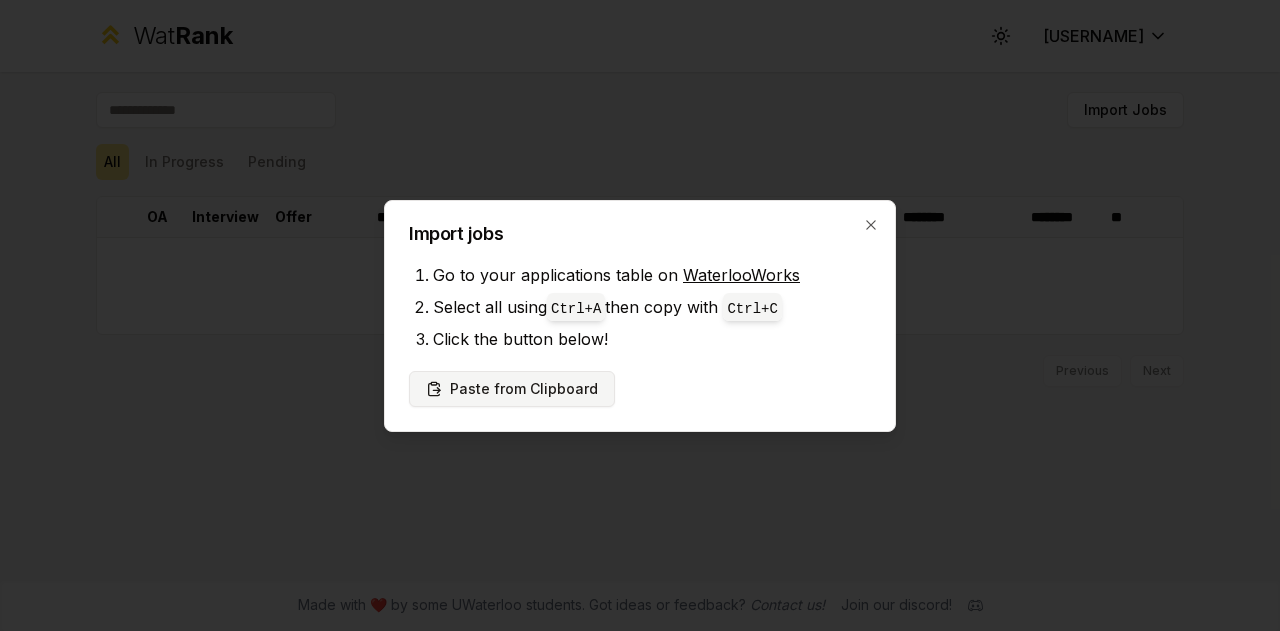 click on "Paste from Clipboard" at bounding box center [512, 389] 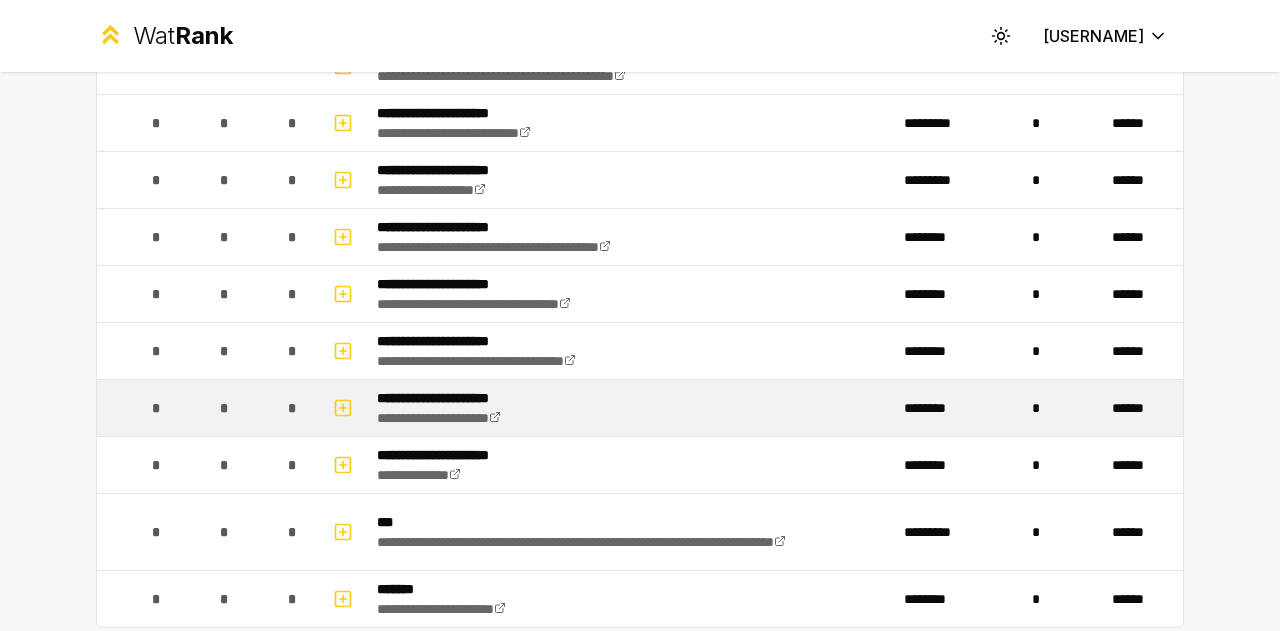 scroll, scrollTop: 2212, scrollLeft: 0, axis: vertical 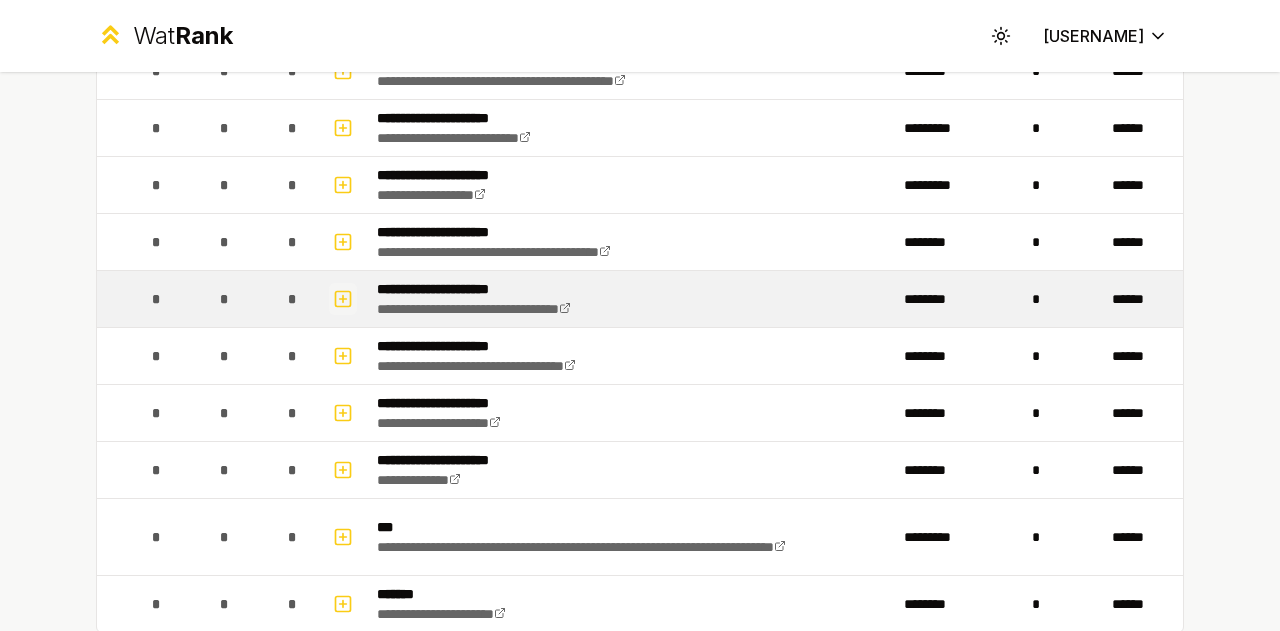 click 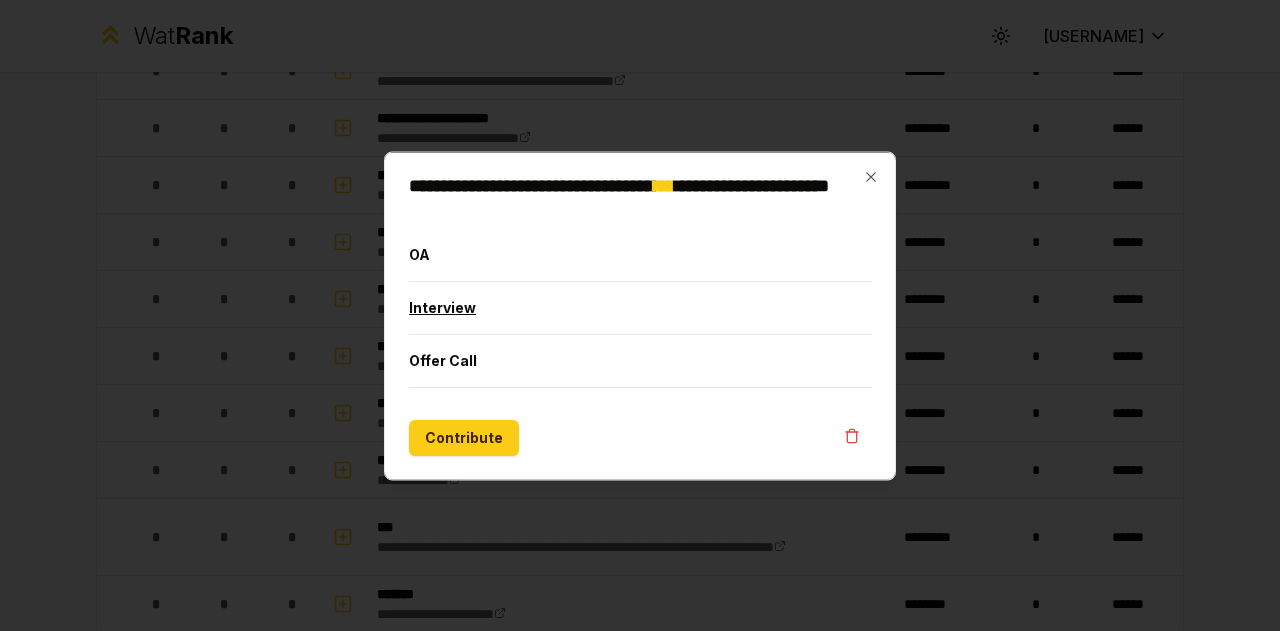 click on "Interview" at bounding box center (640, 307) 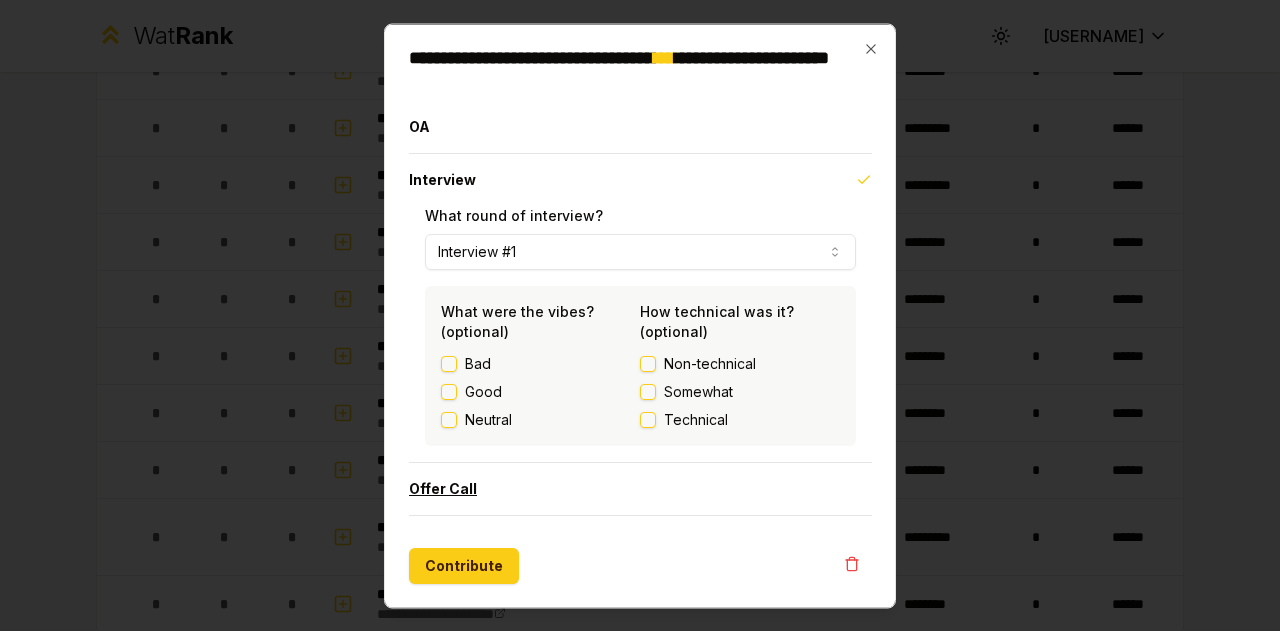 click on "Offer Call" at bounding box center (640, 488) 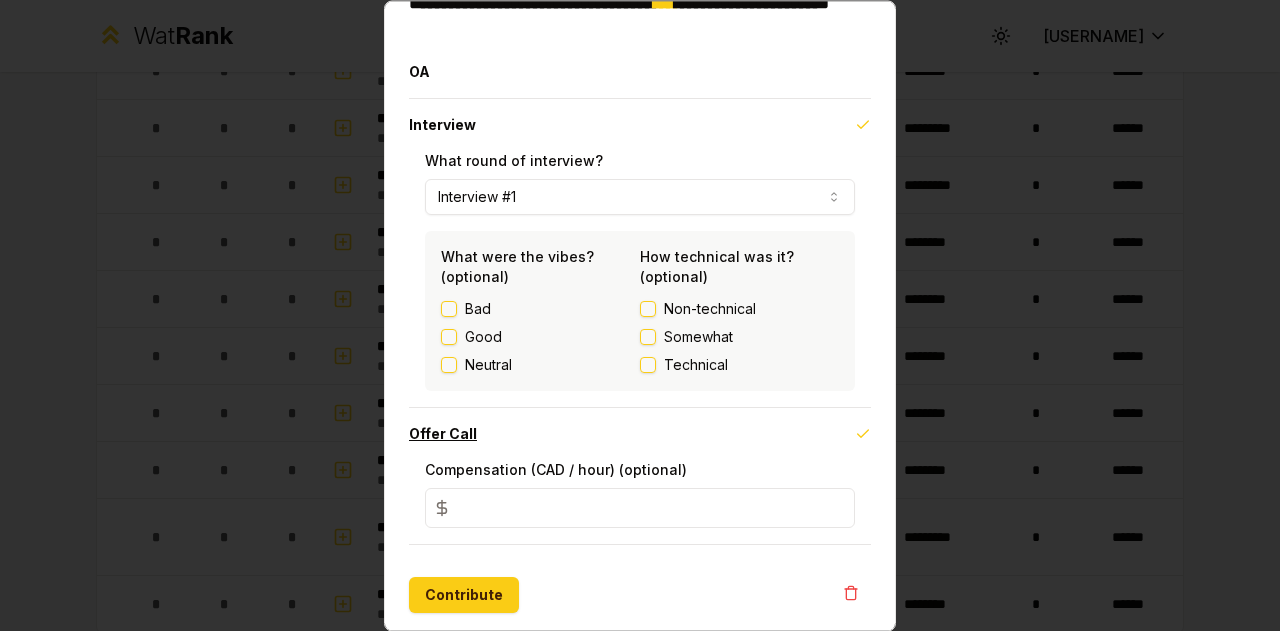 scroll, scrollTop: 0, scrollLeft: 0, axis: both 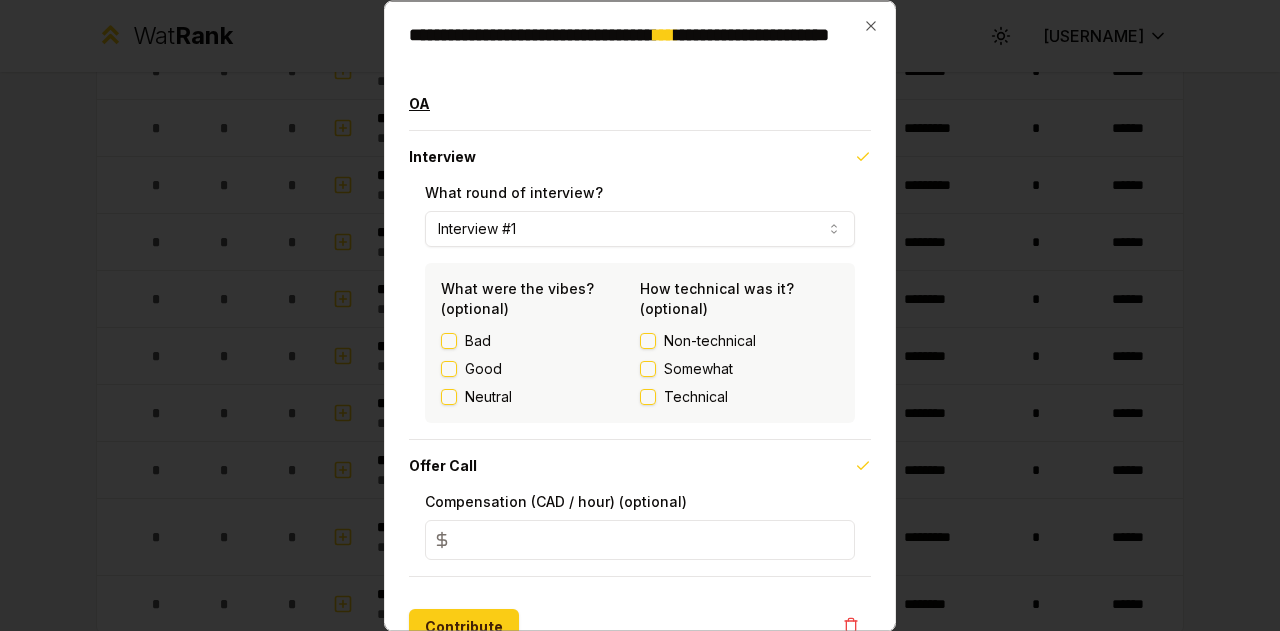 click on "OA" at bounding box center [640, 103] 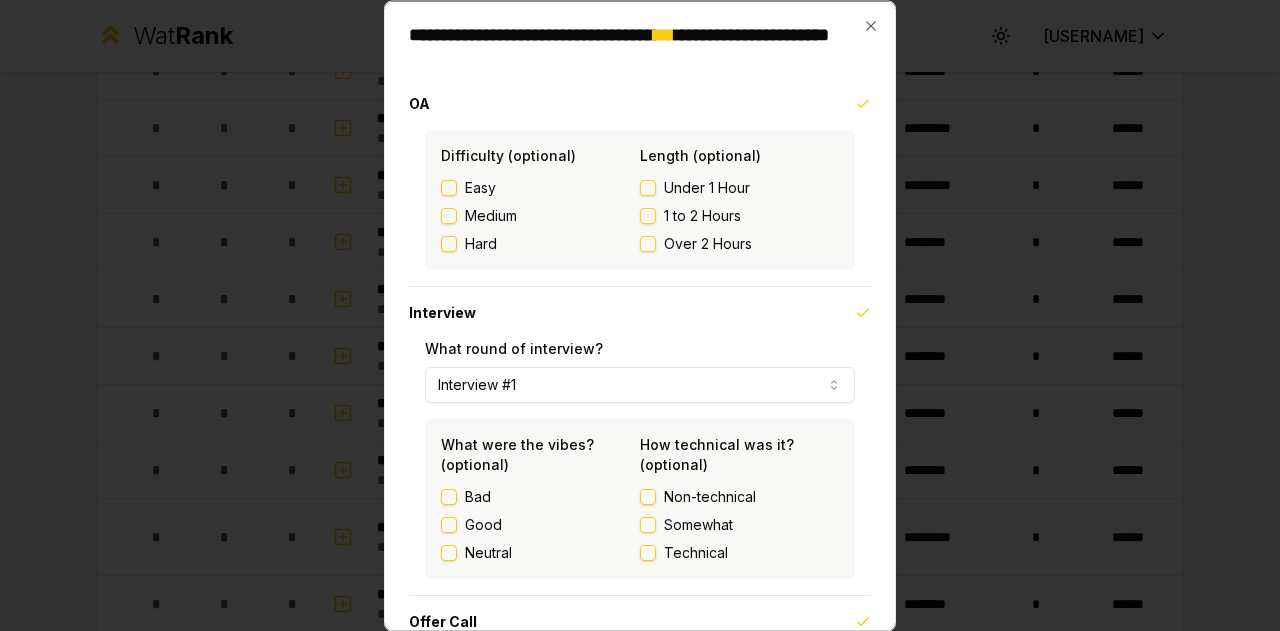click on "[USERNAME]" at bounding box center (632, 43) 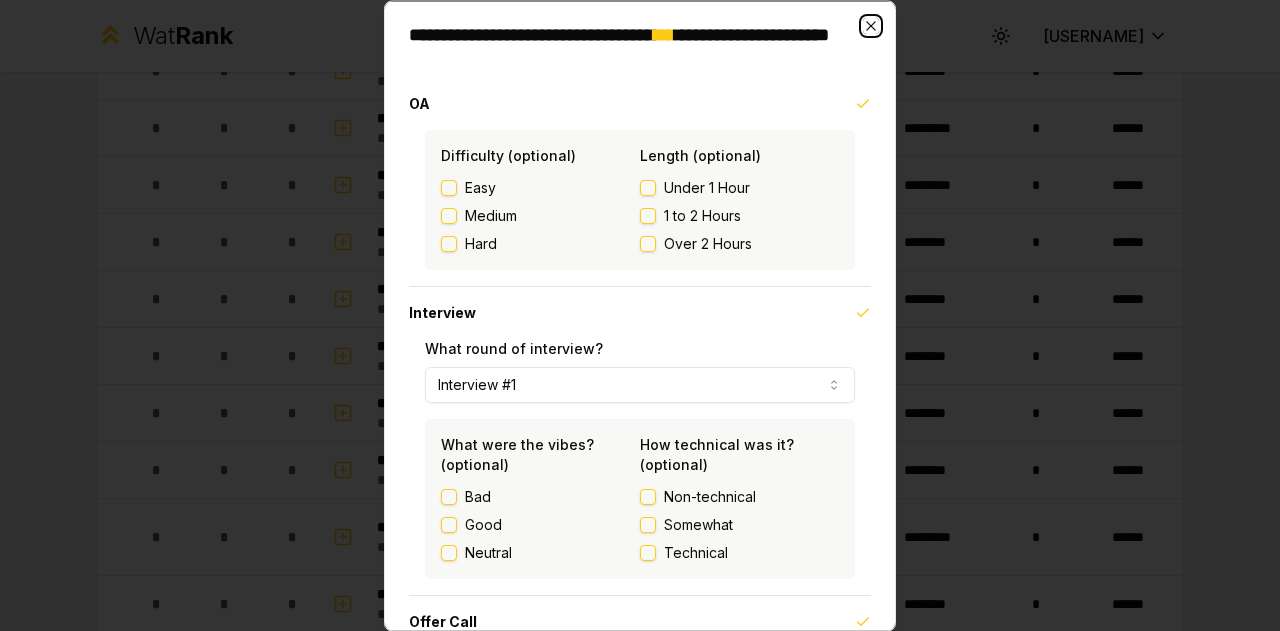click 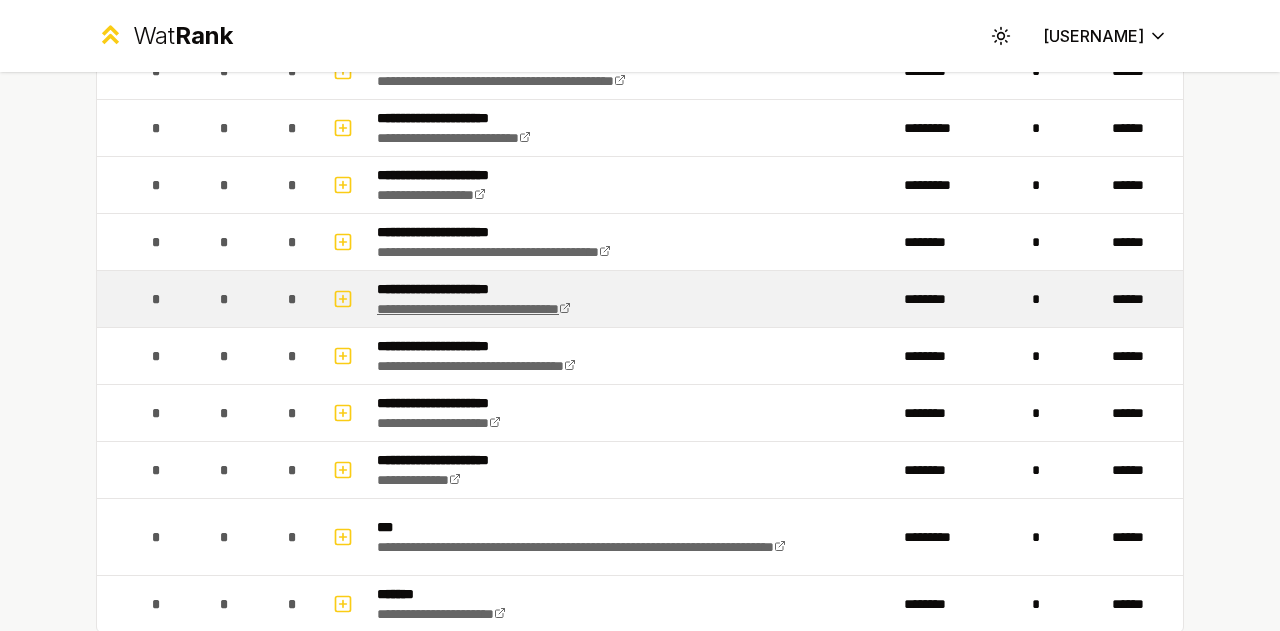 click on "[USERNAME]" at bounding box center (474, 309) 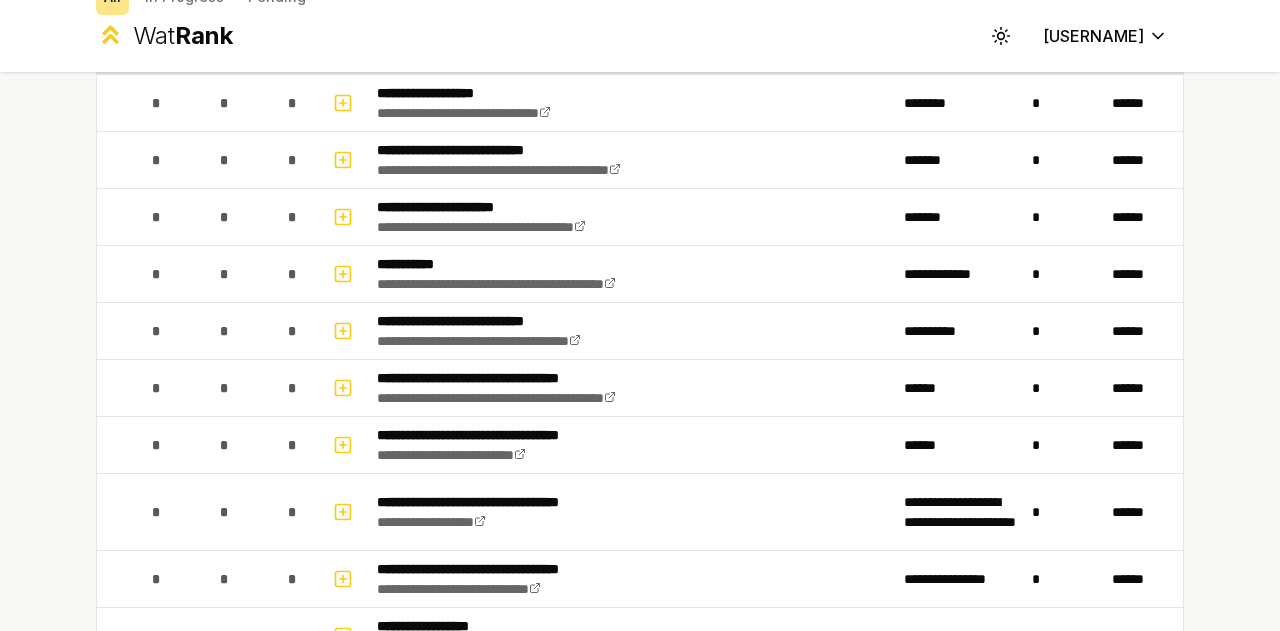 scroll, scrollTop: 0, scrollLeft: 0, axis: both 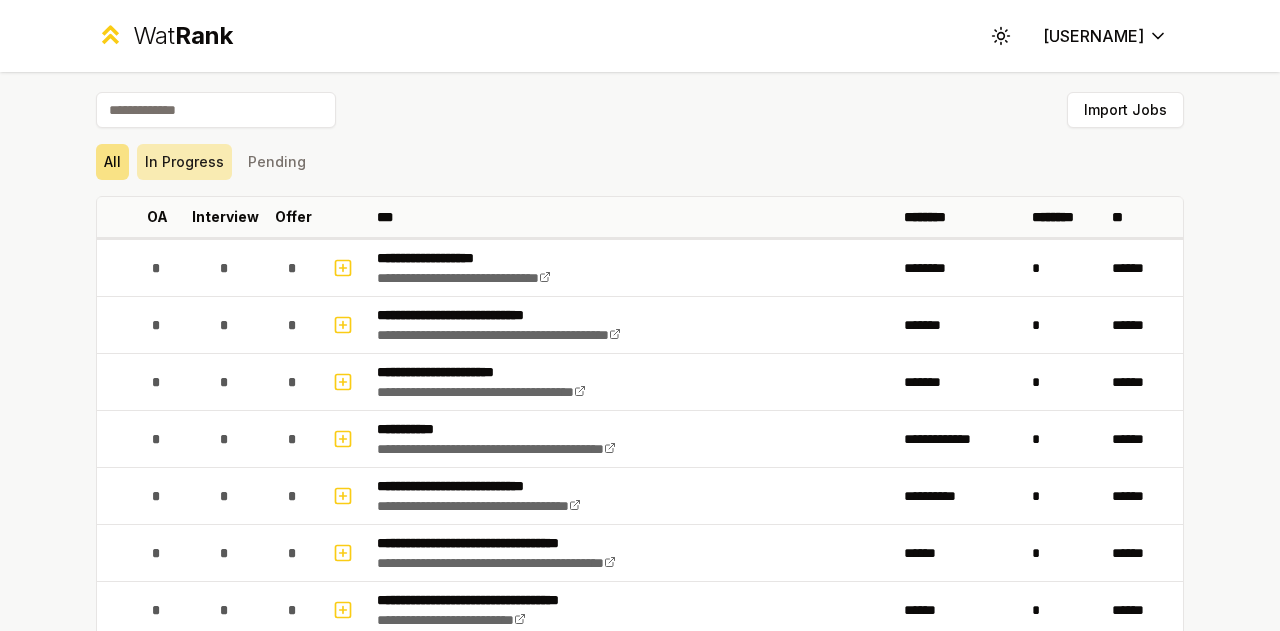 click on "In Progress" at bounding box center (184, 162) 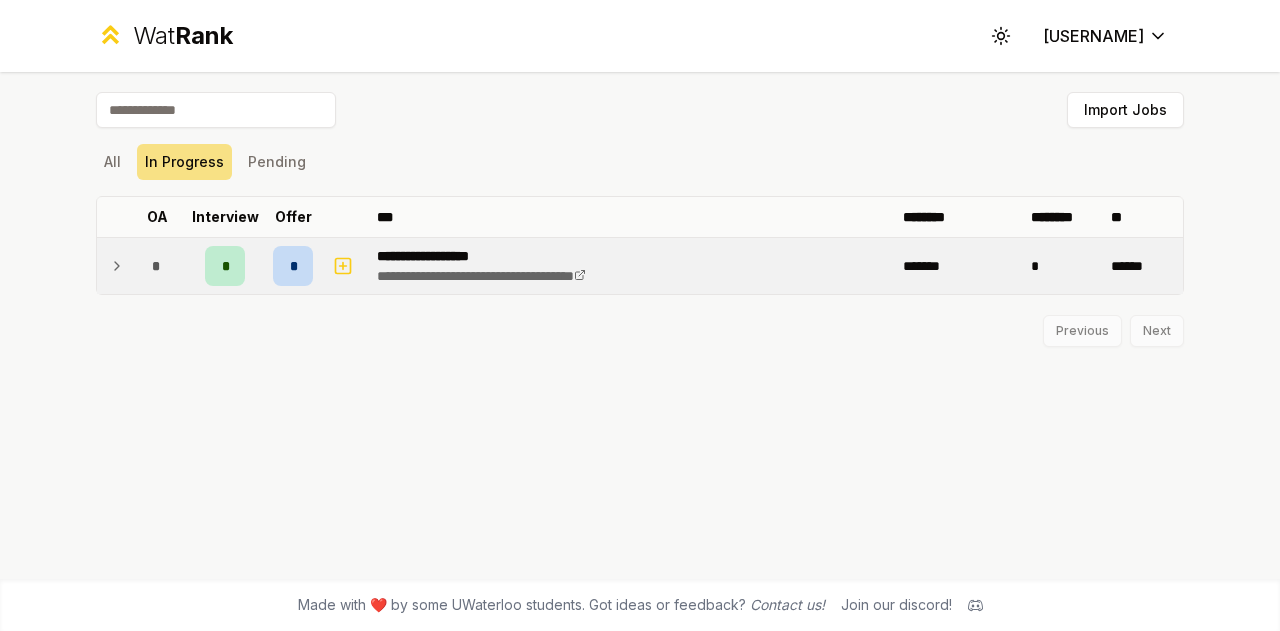 click on "*" at bounding box center [225, 266] 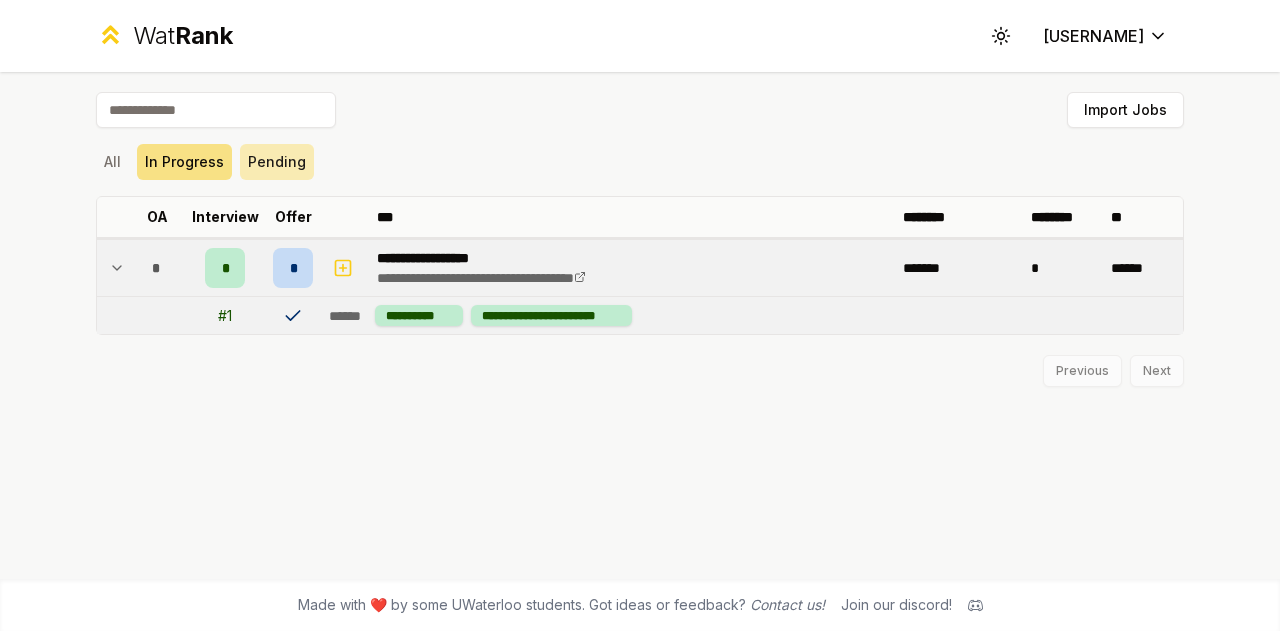 click on "Pending" at bounding box center (277, 162) 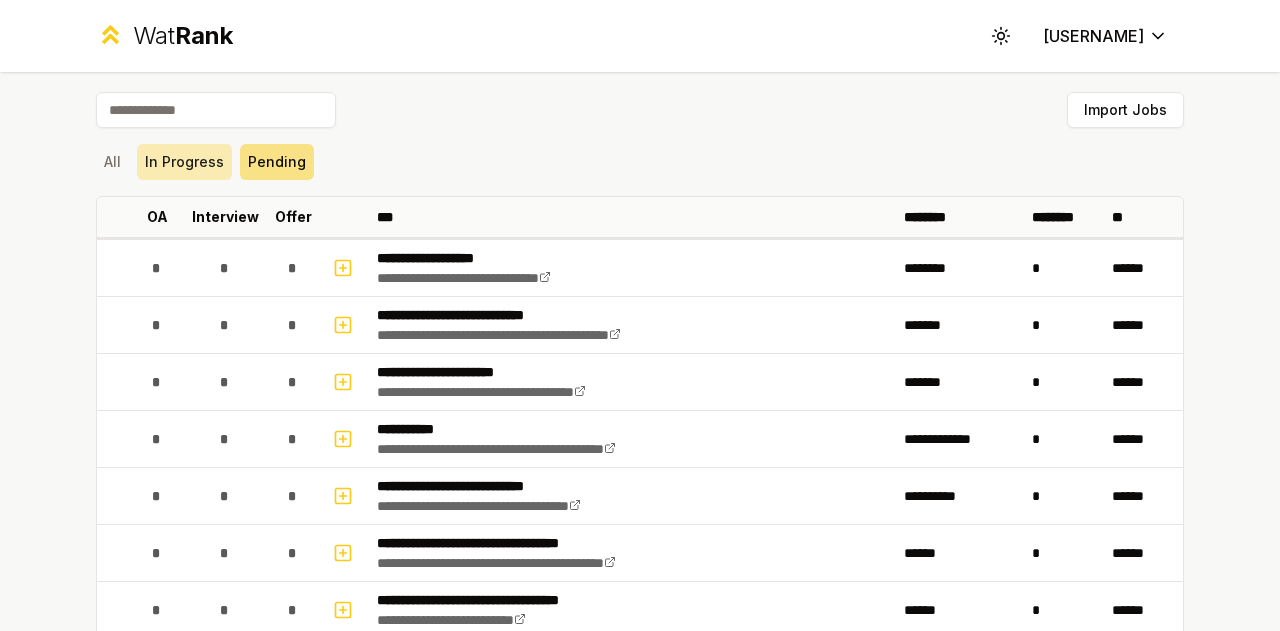 click on "In Progress" at bounding box center [184, 162] 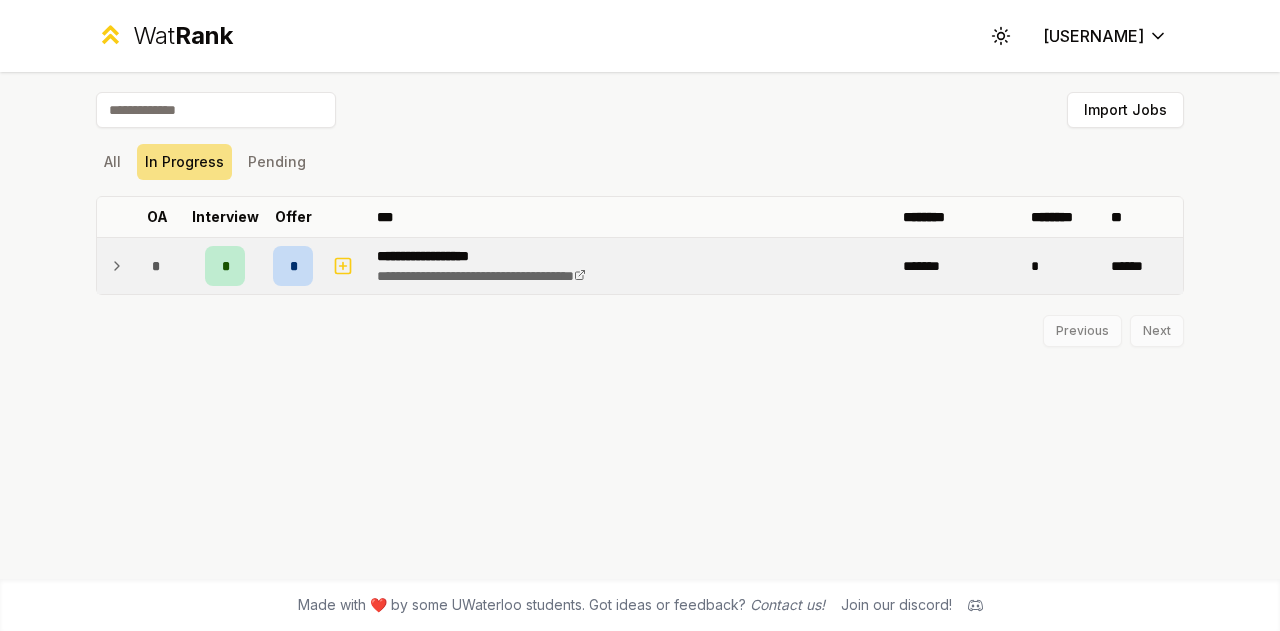 click on "*" at bounding box center [293, 266] 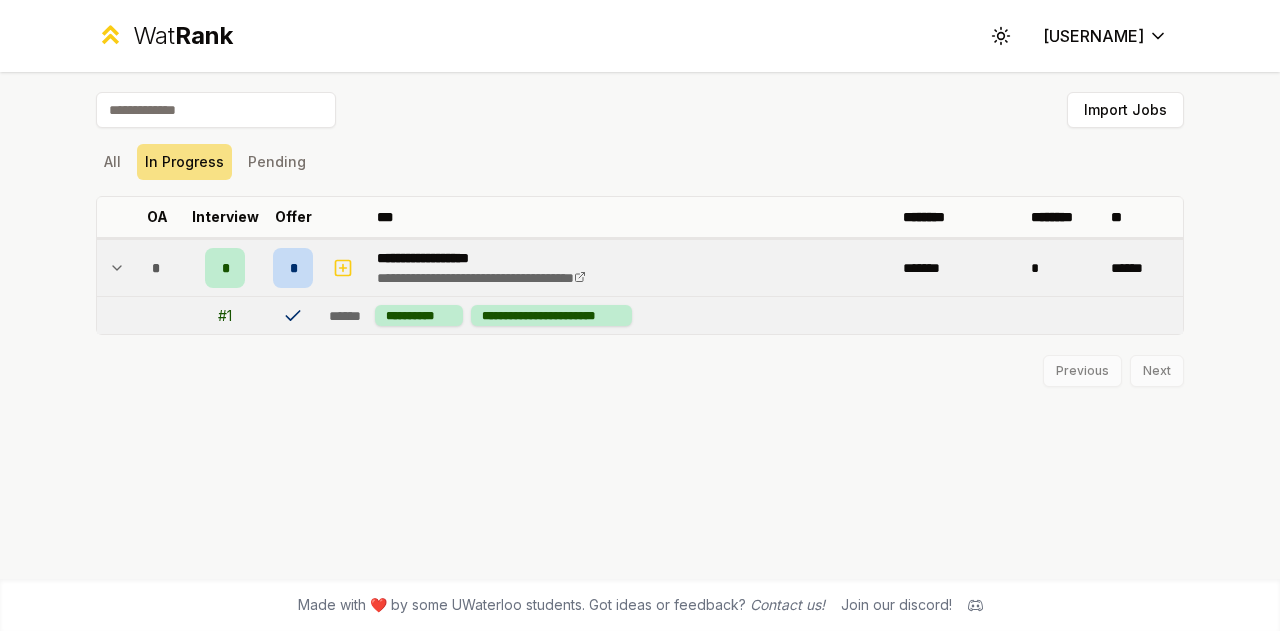 click on "All In Progress Pending" at bounding box center (640, 162) 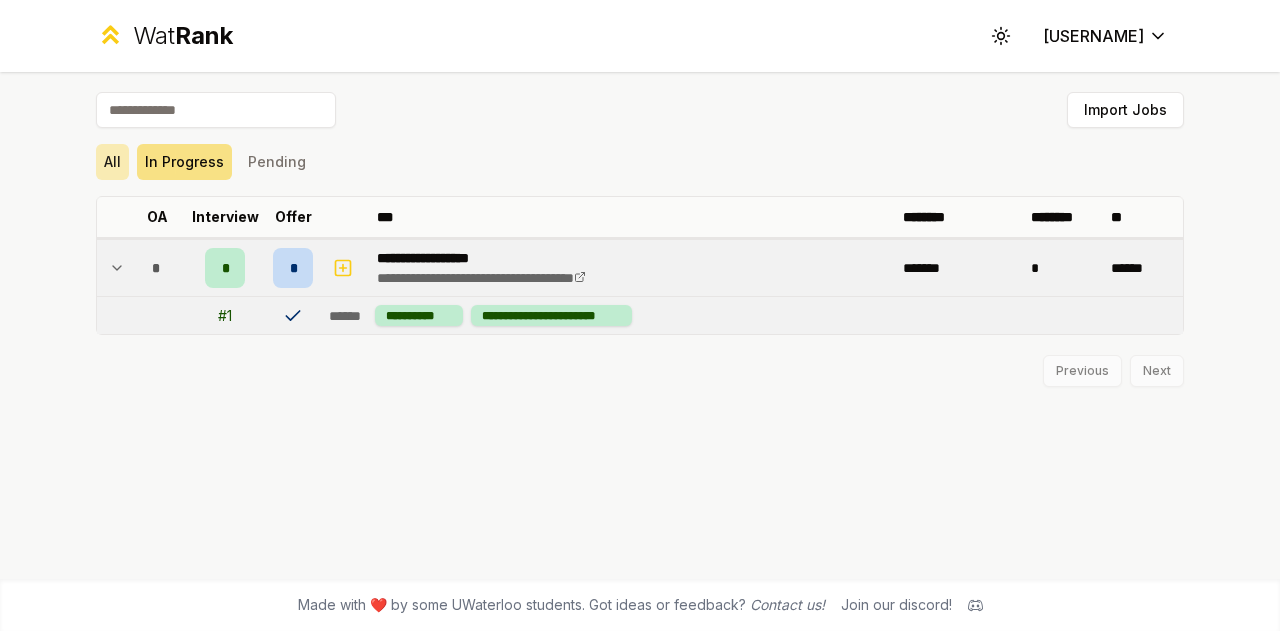 click on "All" at bounding box center (112, 162) 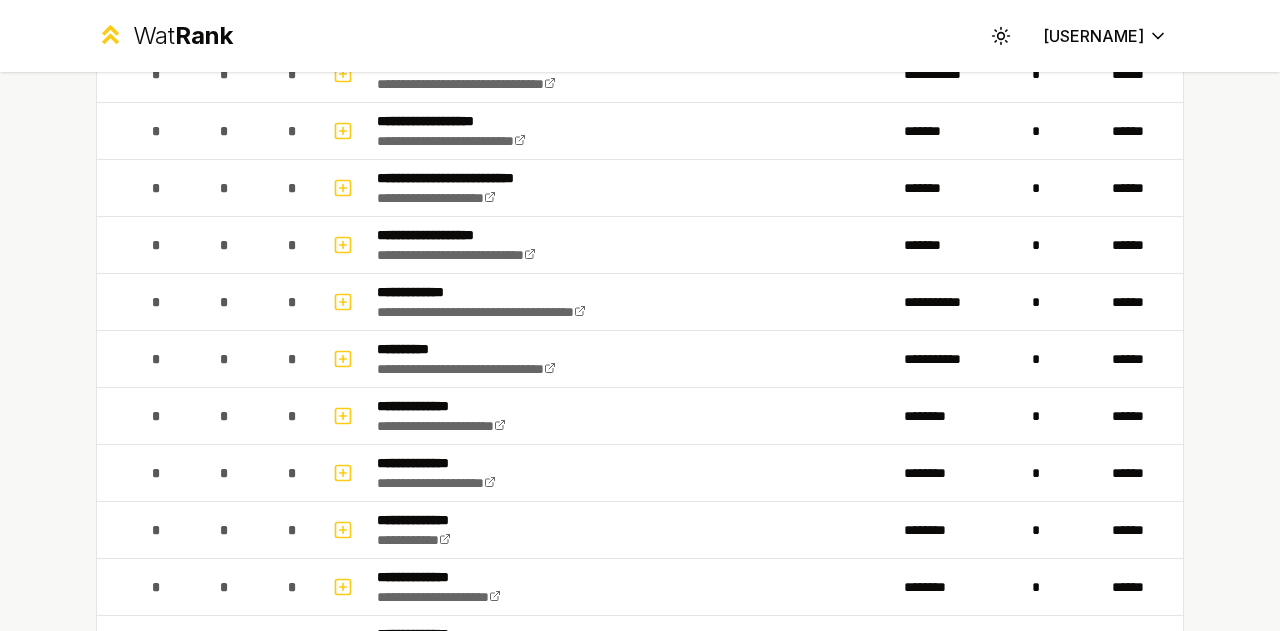 scroll, scrollTop: 1334, scrollLeft: 0, axis: vertical 